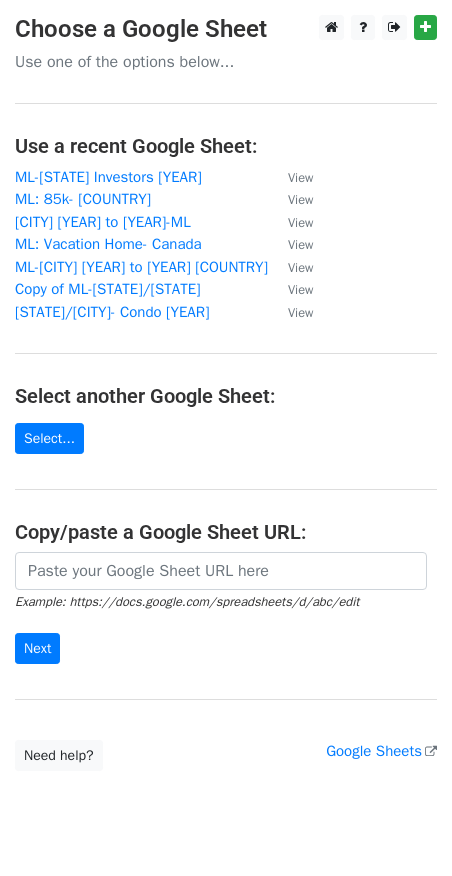 scroll, scrollTop: 0, scrollLeft: 0, axis: both 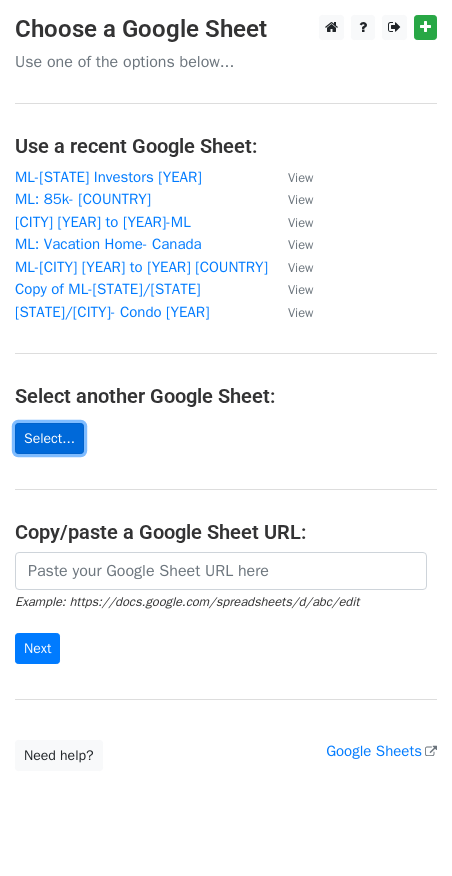 click on "Select..." at bounding box center [49, 438] 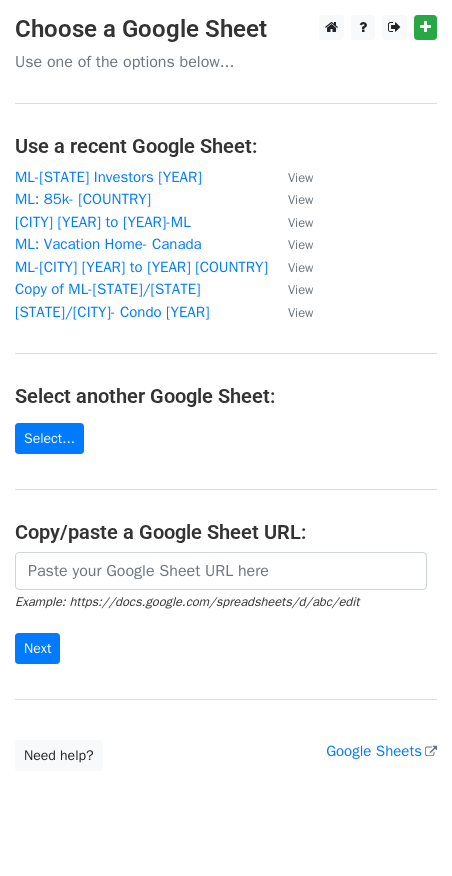 click on "Example:
https://docs.google.com/spreadsheets/d/abc/edit" at bounding box center (187, 602) 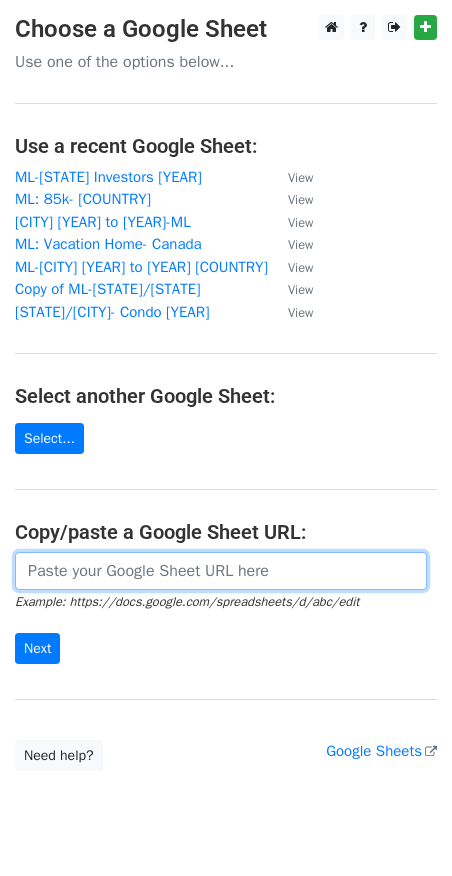 click at bounding box center [221, 571] 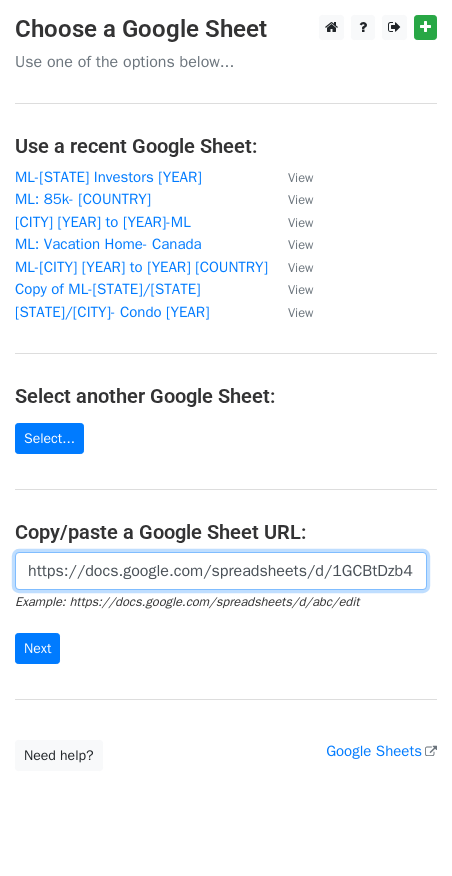 scroll, scrollTop: 0, scrollLeft: 456, axis: horizontal 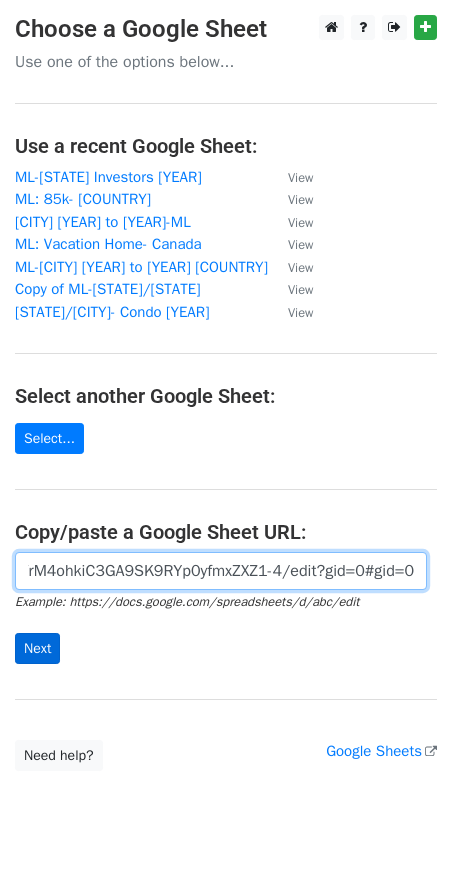 type on "https://docs.google.com/spreadsheets/d/1GCBtDzb4FCEZaVrM4ohkiC3GA9SK9RYp0yfmxZXZ1-4/edit?gid=0#gid=0" 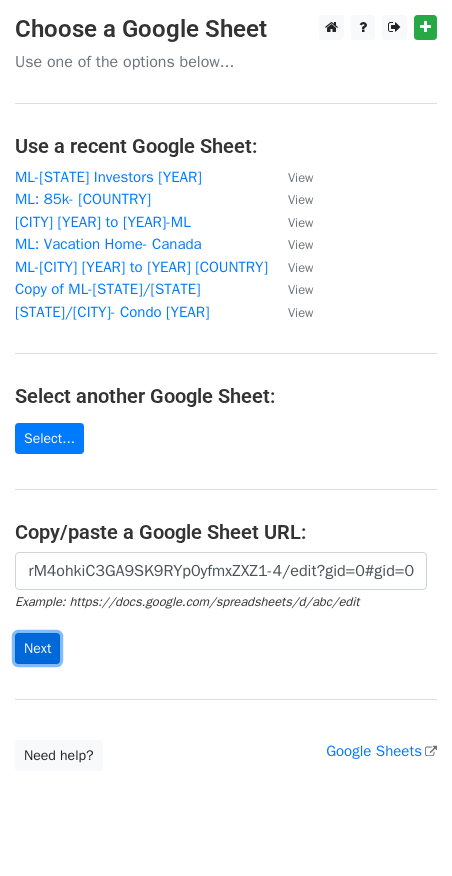 scroll, scrollTop: 0, scrollLeft: 0, axis: both 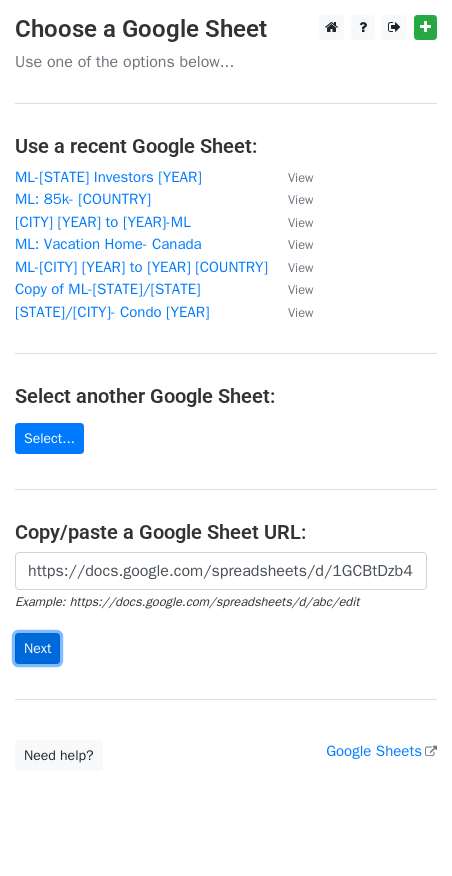 click on "Next" at bounding box center (37, 648) 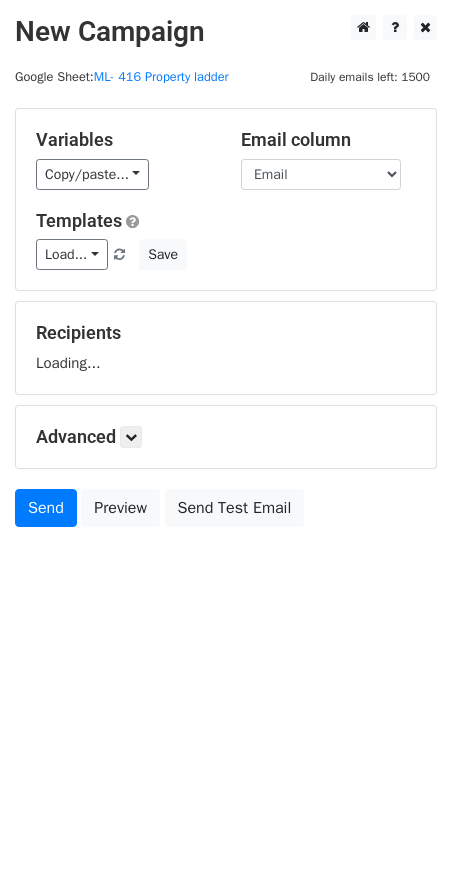 scroll, scrollTop: 0, scrollLeft: 0, axis: both 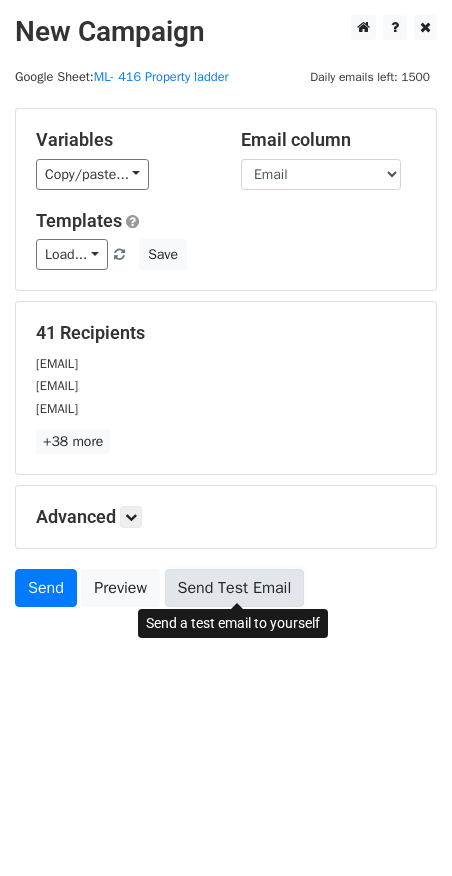 click on "Send Test Email" at bounding box center (235, 588) 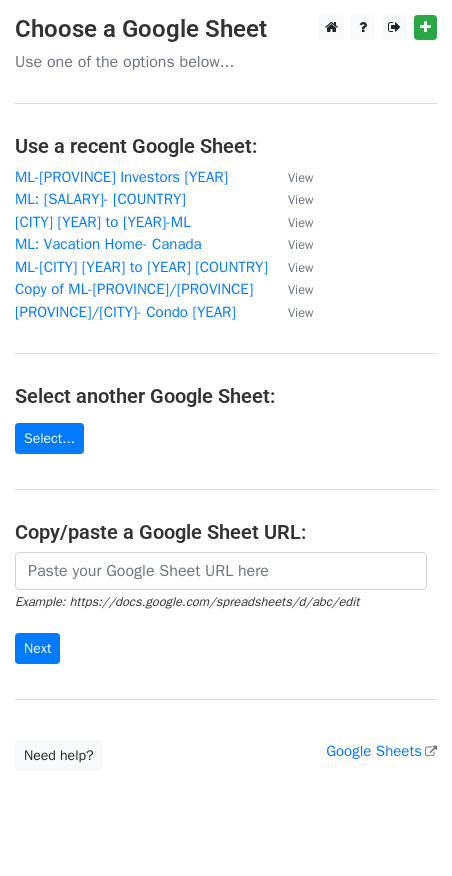 scroll, scrollTop: 0, scrollLeft: 0, axis: both 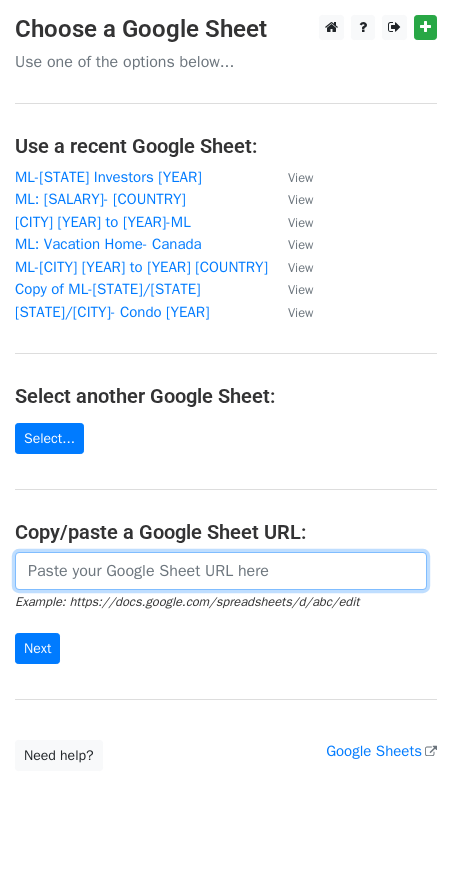 click at bounding box center [221, 571] 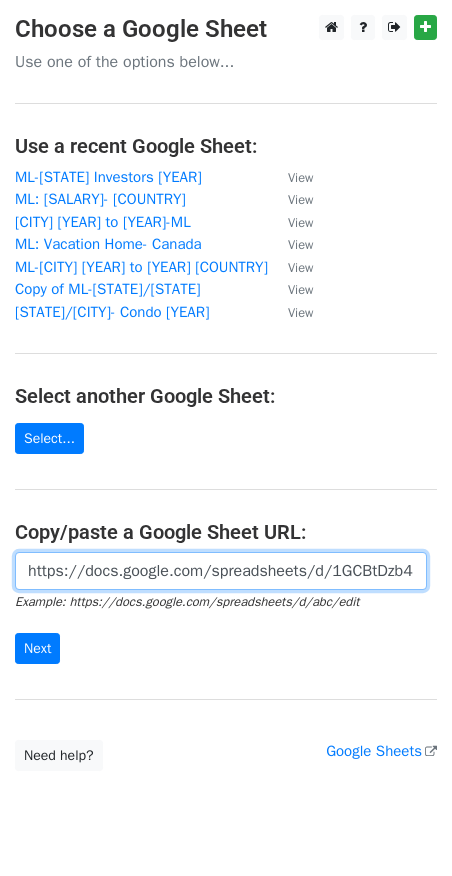 scroll, scrollTop: 0, scrollLeft: 456, axis: horizontal 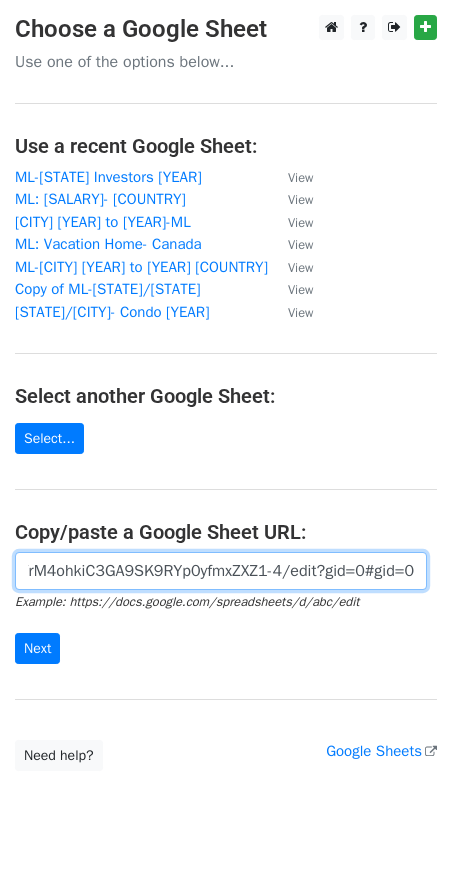 type on "https://docs.google.com/spreadsheets/d/1GCBtDzb4FCEZaVrM4ohkiC3GA9SK9RYp0yfmxZXZ1-4/edit?gid=0#gid=0" 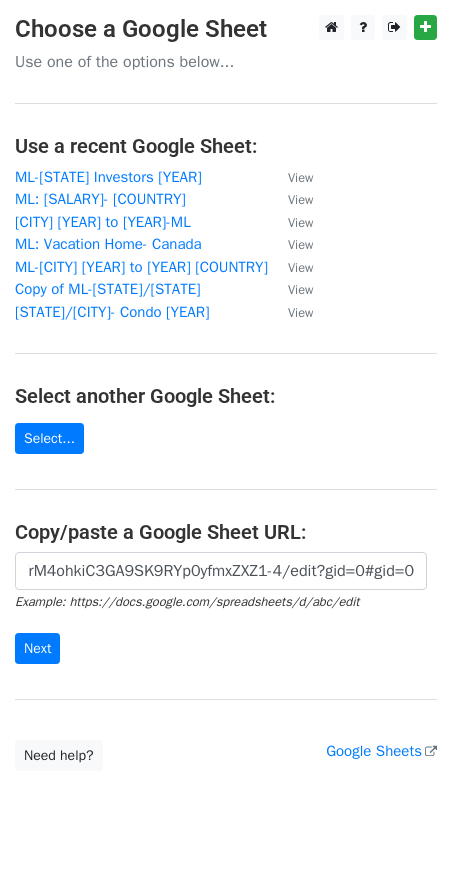 scroll, scrollTop: 0, scrollLeft: 0, axis: both 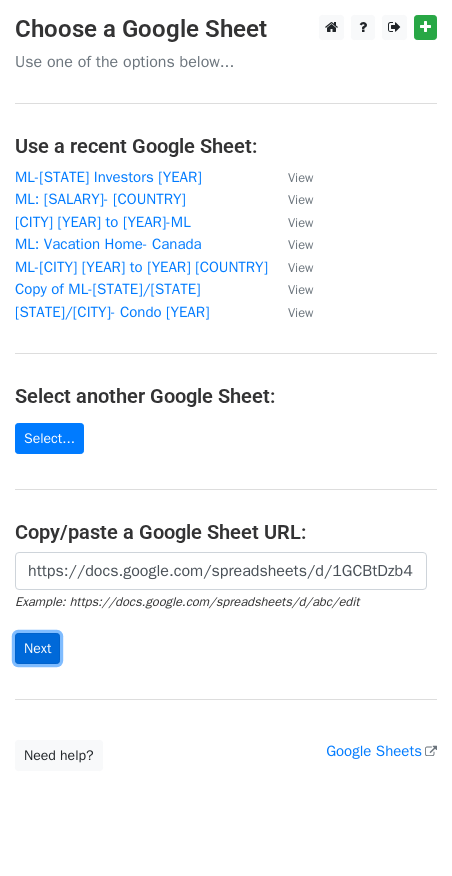click on "Next" at bounding box center [37, 648] 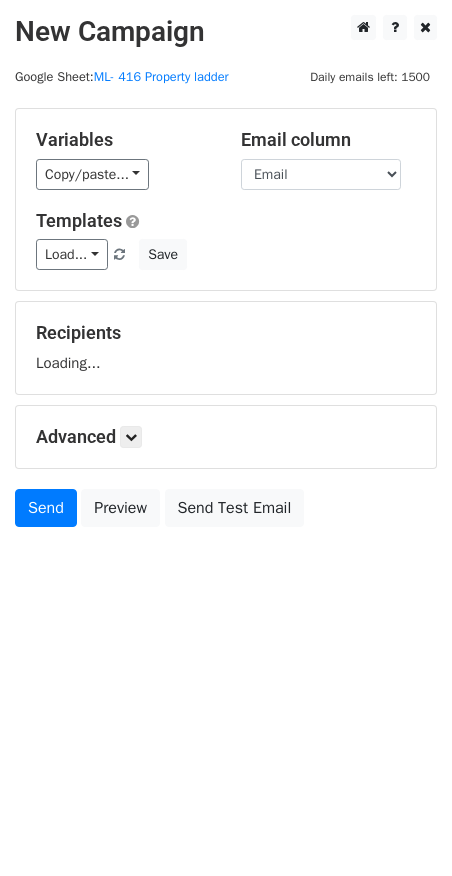 scroll, scrollTop: 0, scrollLeft: 0, axis: both 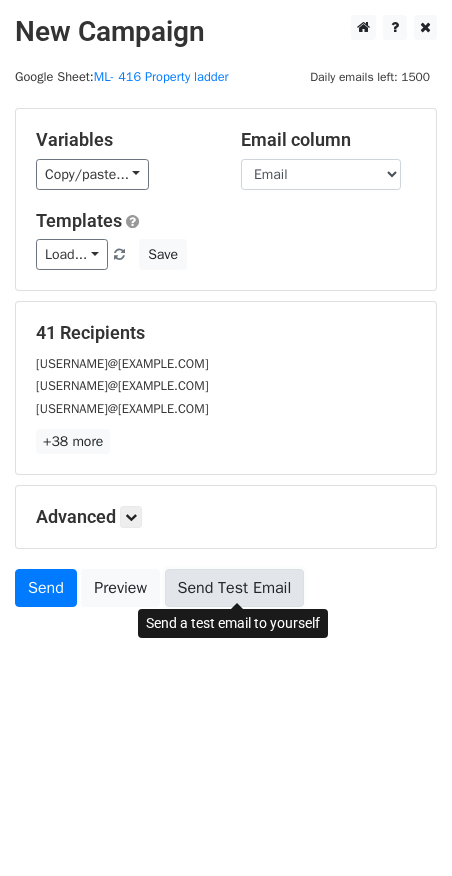 click on "Send Test Email" at bounding box center [235, 588] 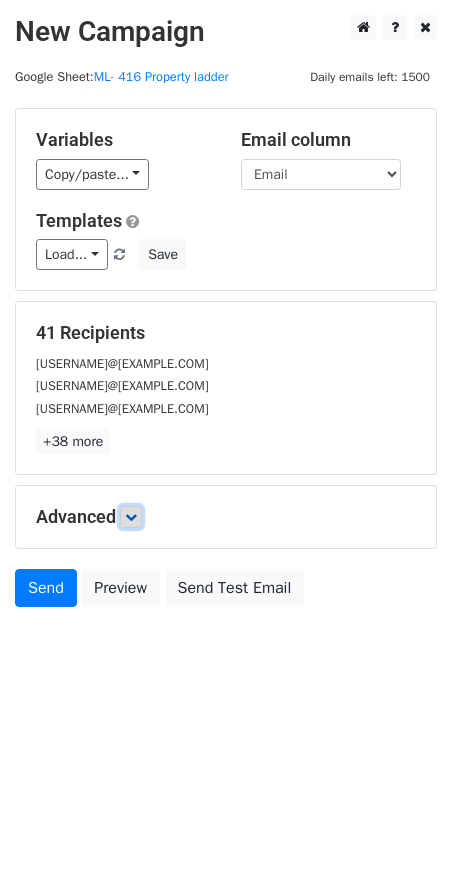 click at bounding box center (131, 517) 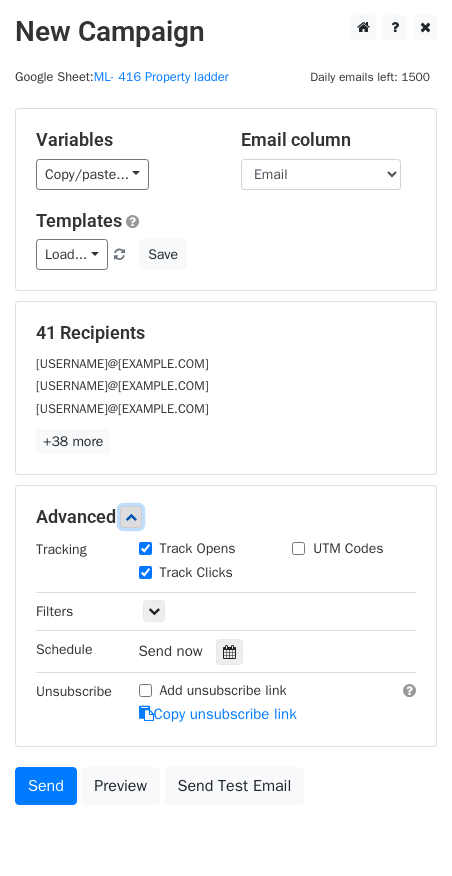 scroll, scrollTop: 42, scrollLeft: 0, axis: vertical 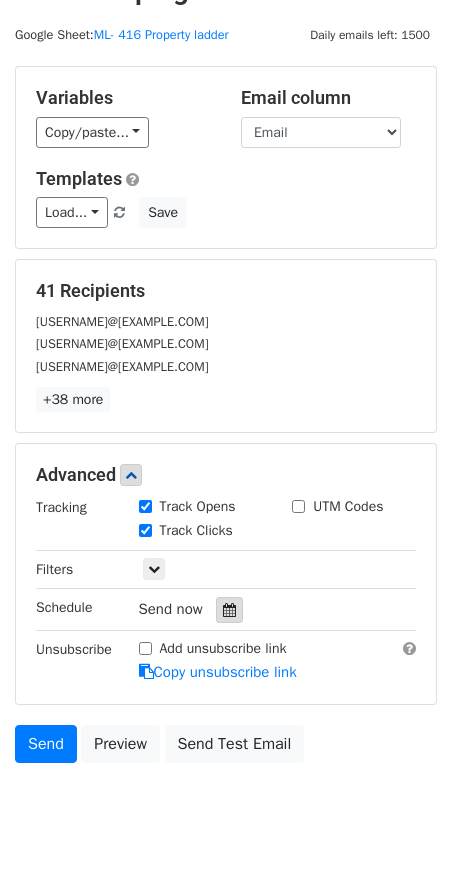 click at bounding box center [229, 610] 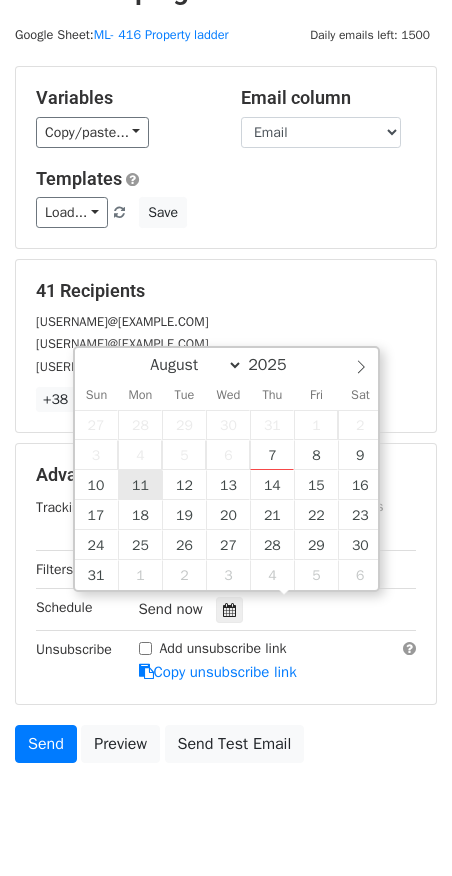 type on "2025-08-11 12:00" 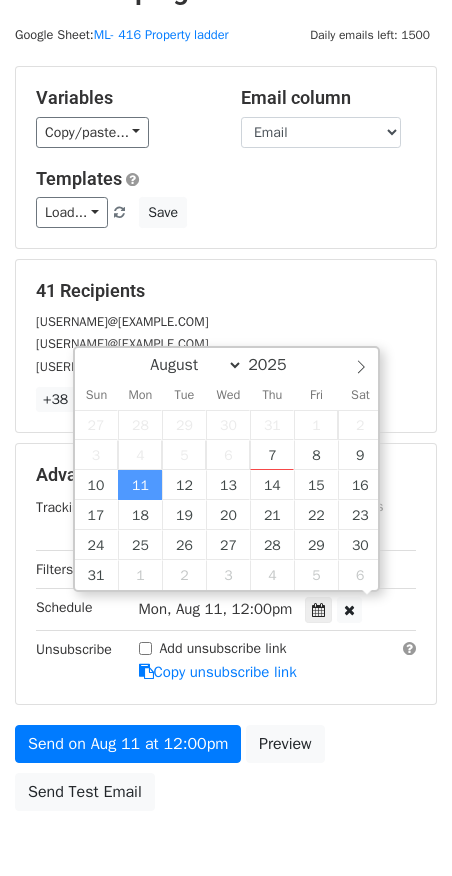 scroll, scrollTop: 0, scrollLeft: 0, axis: both 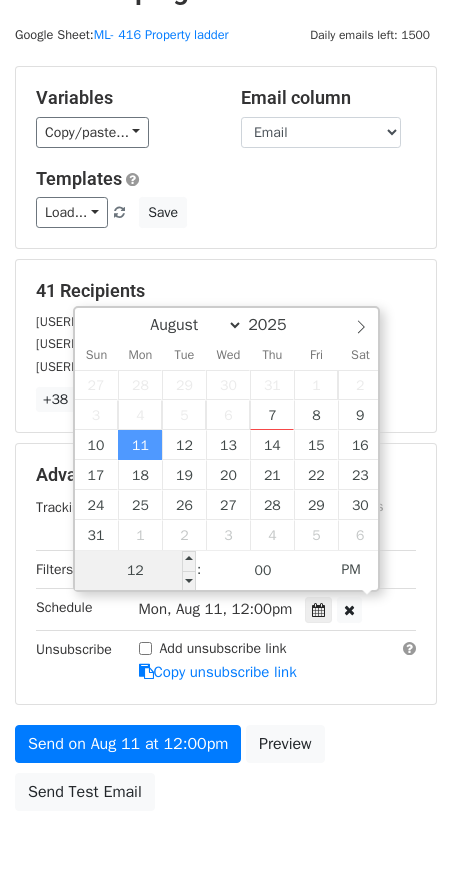 type on "9" 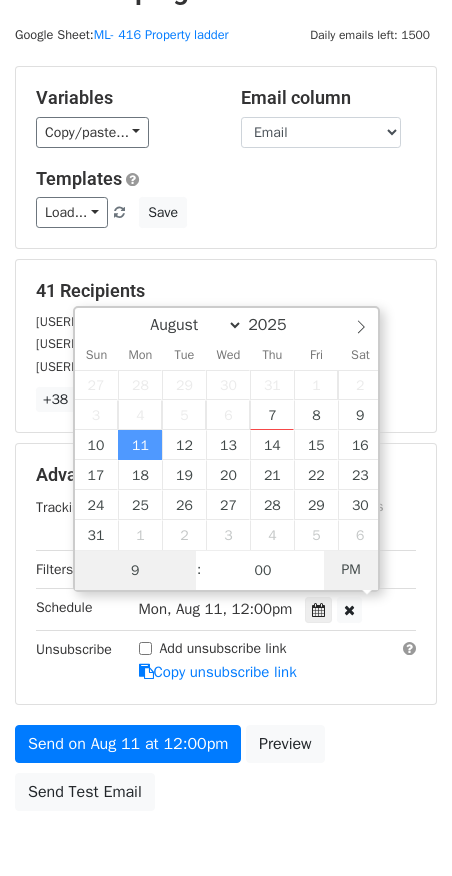 type on "2025-08-11 09:00" 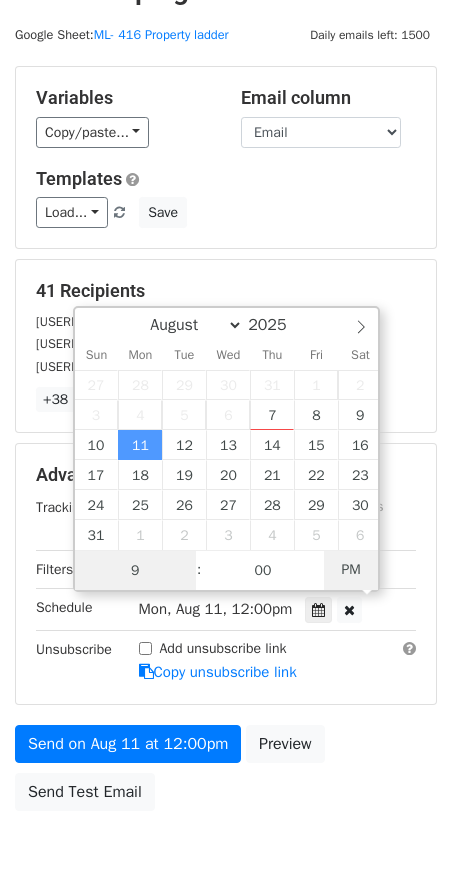 type on "09" 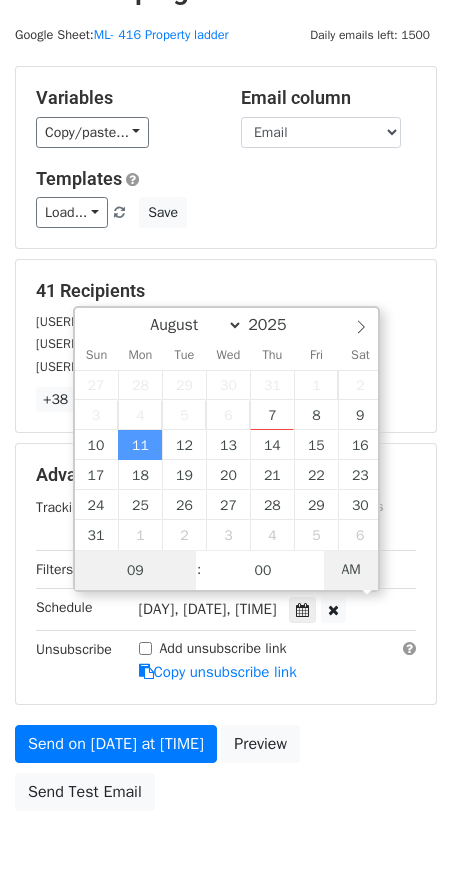 click on "AM" at bounding box center (351, 570) 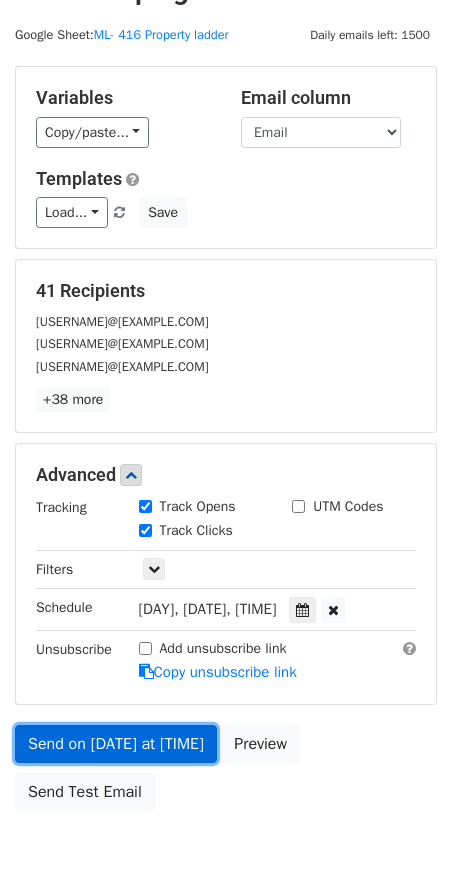 click on "Send on Aug 11 at 9:00am" at bounding box center (116, 744) 